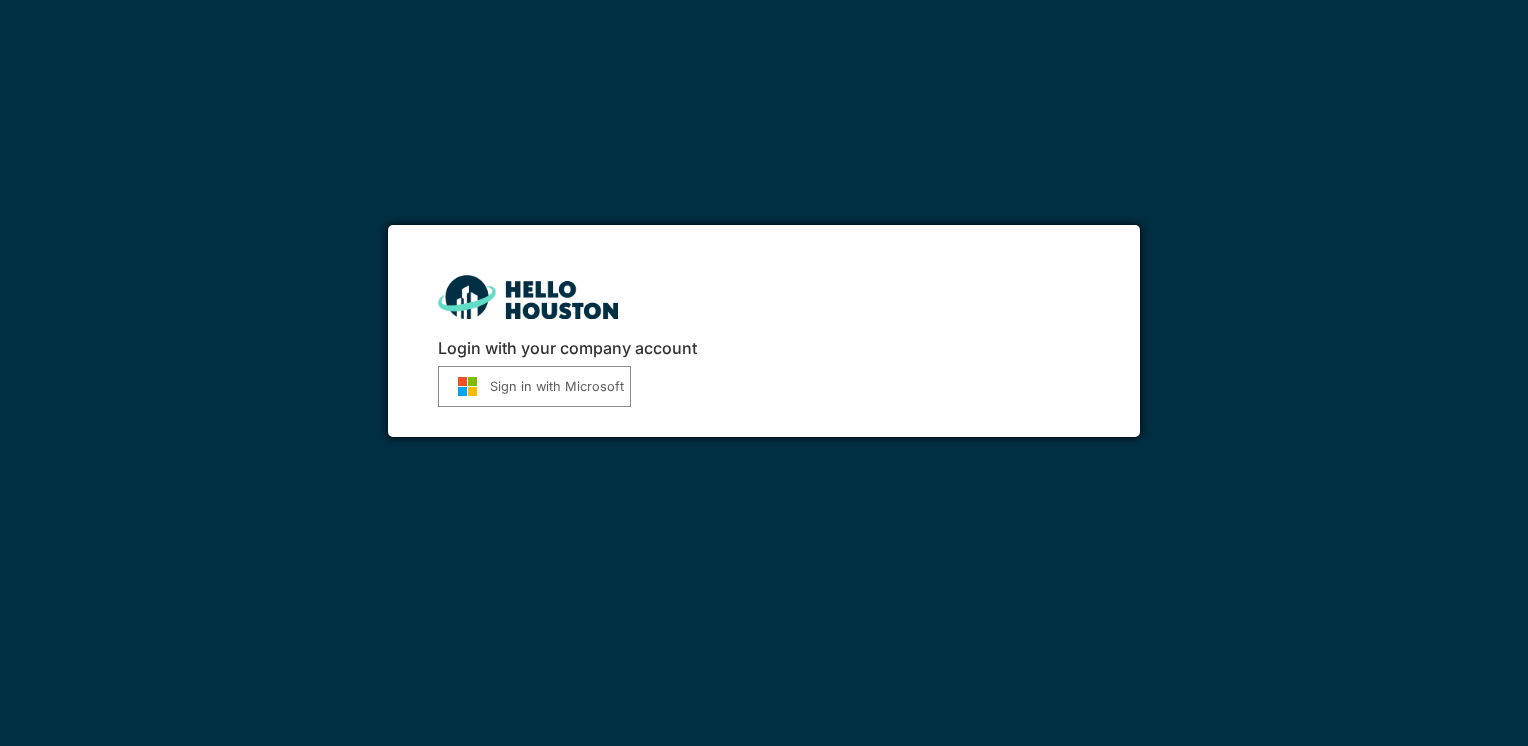 scroll, scrollTop: 0, scrollLeft: 0, axis: both 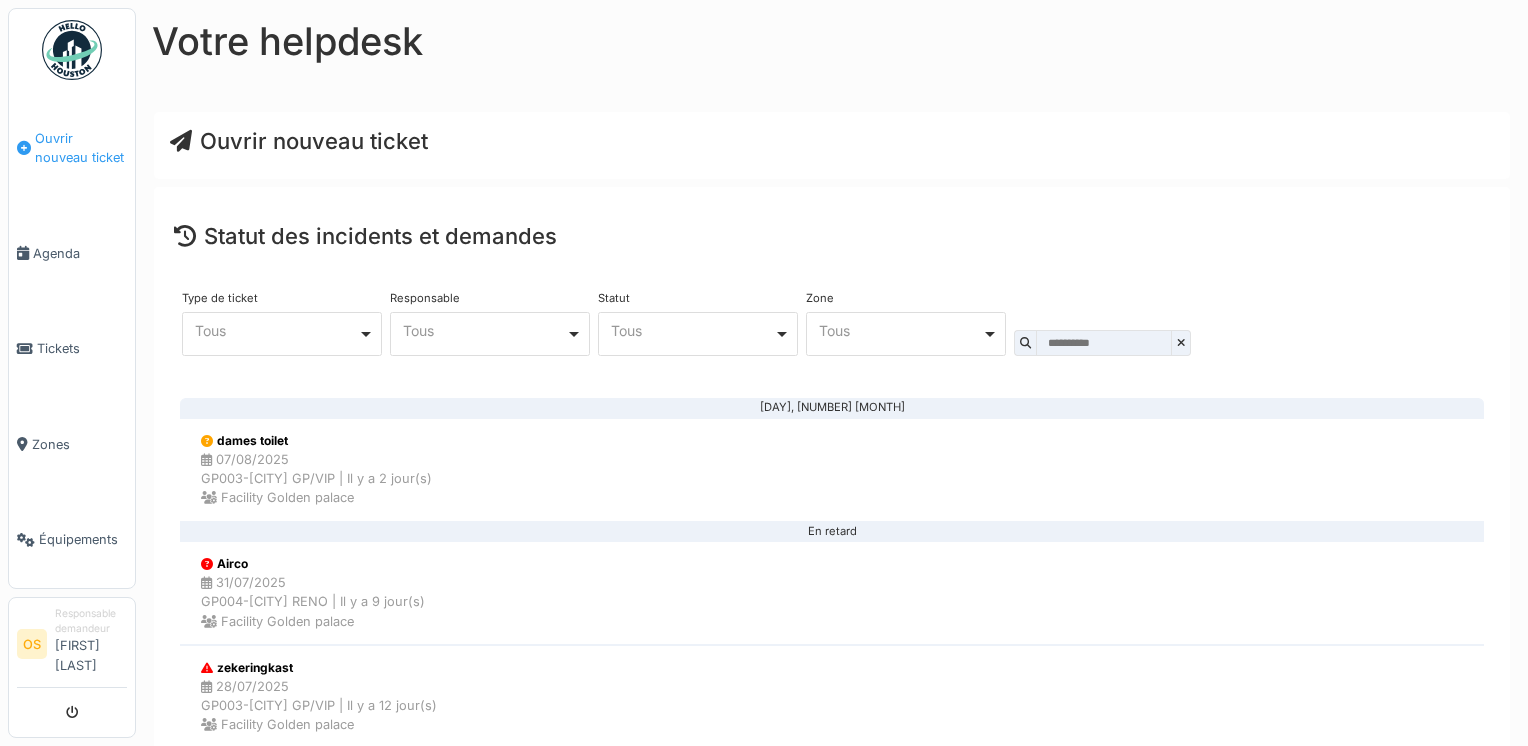 drag, startPoint x: 0, startPoint y: 0, endPoint x: 63, endPoint y: 156, distance: 168.2409 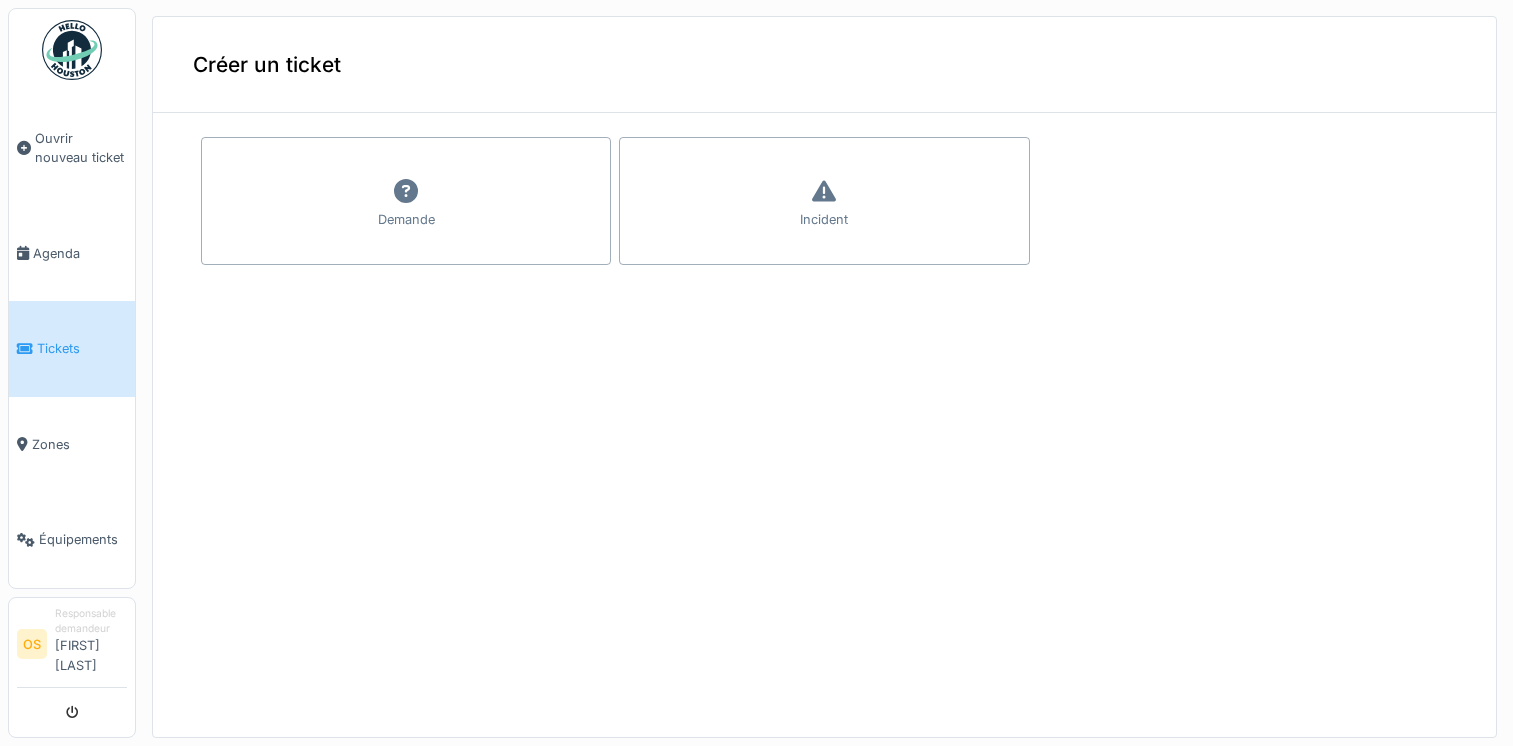 scroll, scrollTop: 0, scrollLeft: 0, axis: both 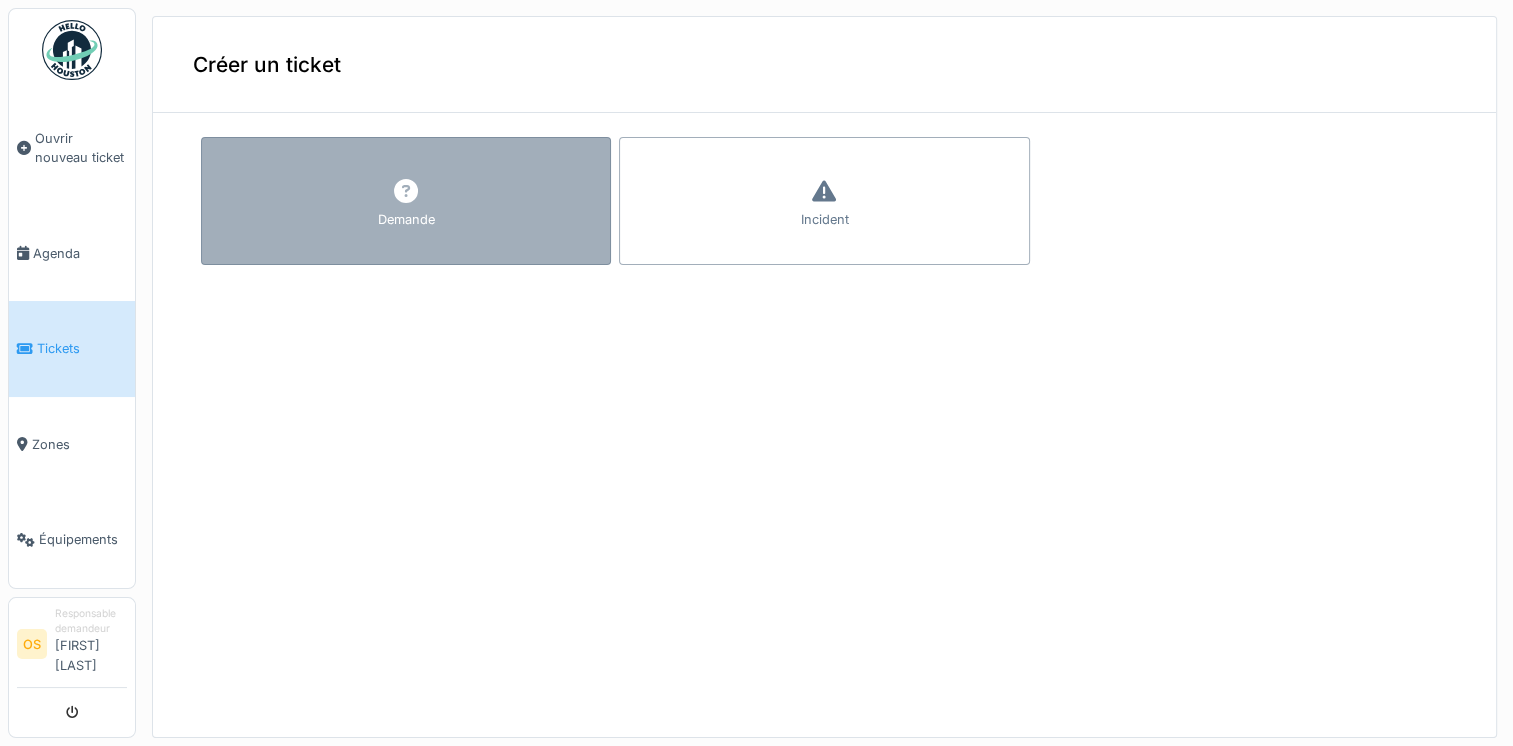 click at bounding box center (406, 192) 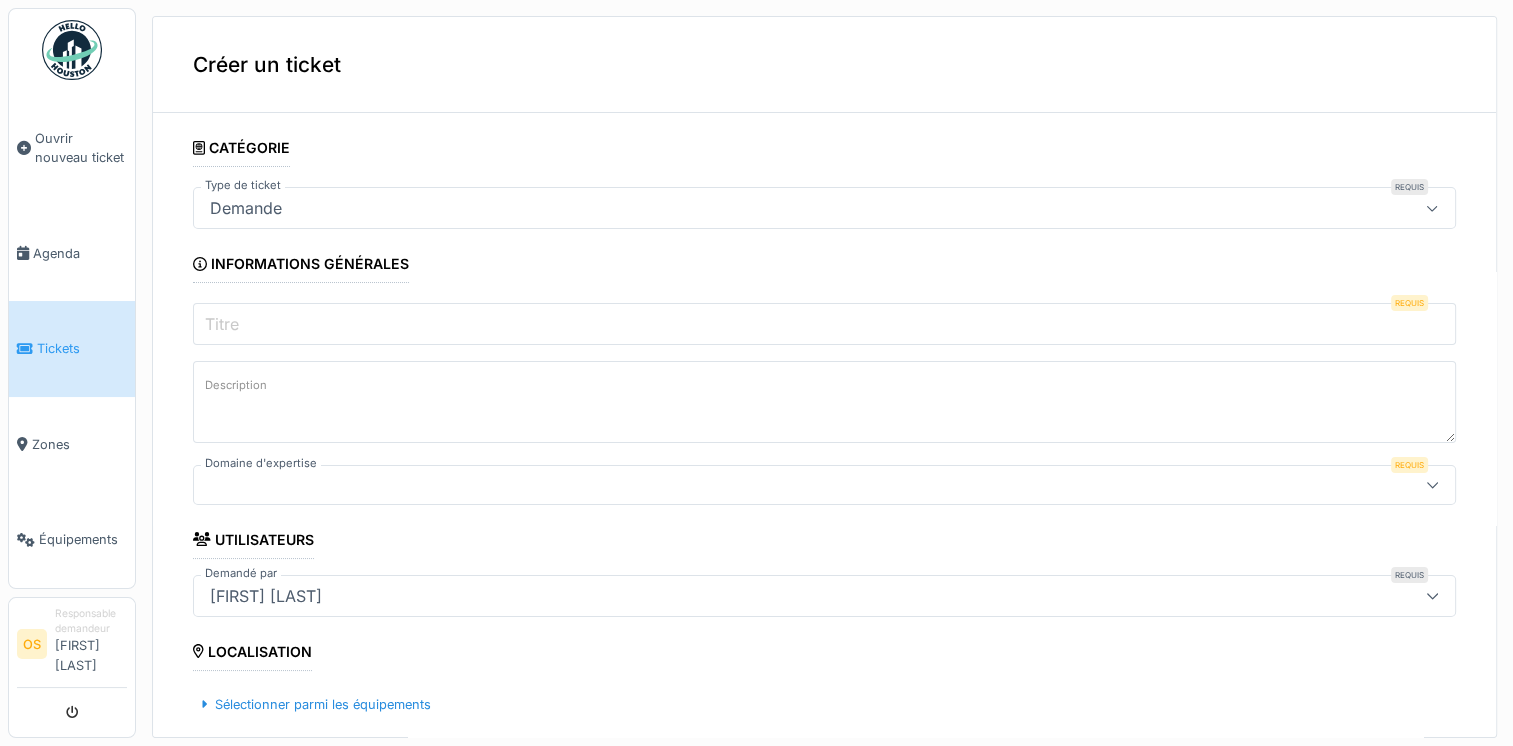 click on "Description" at bounding box center (236, 385) 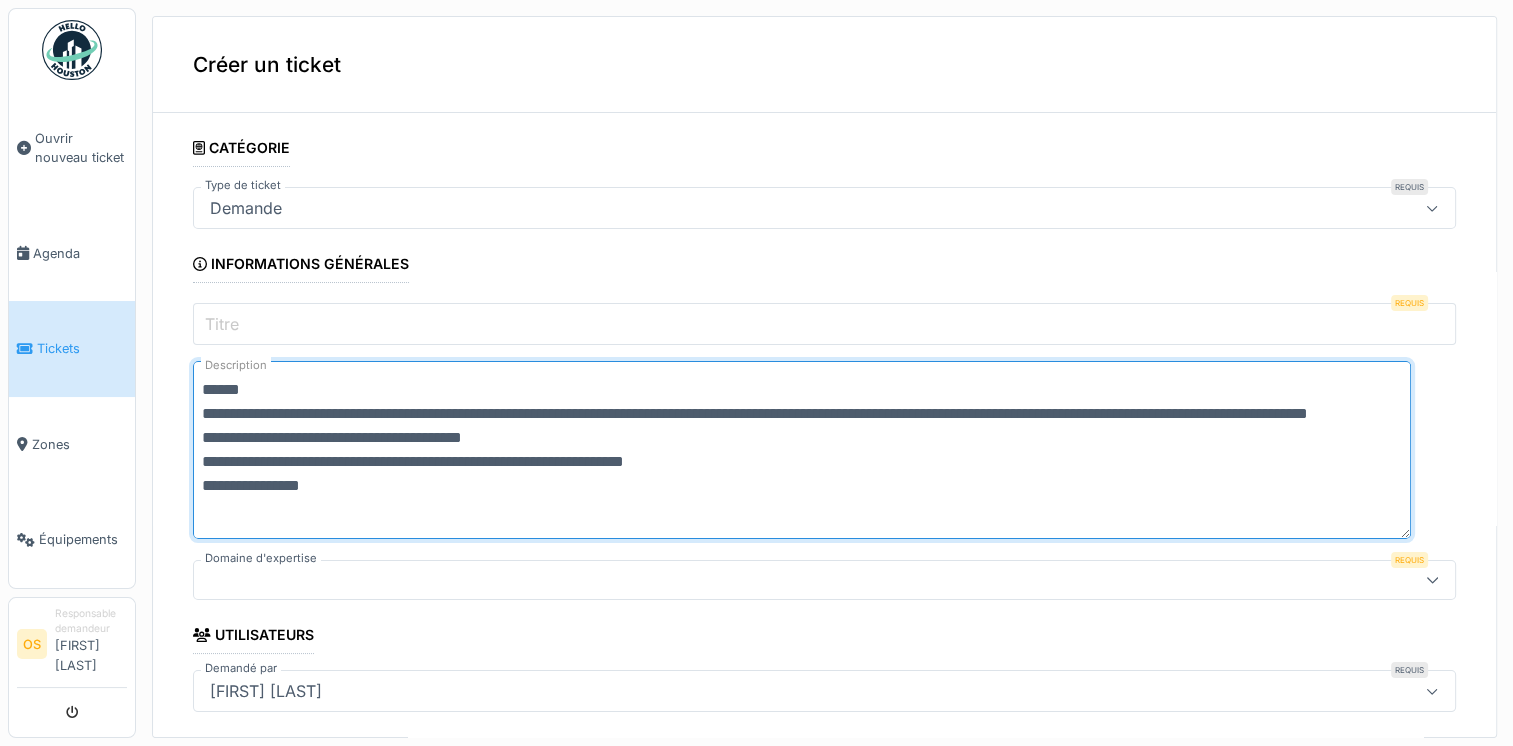 scroll, scrollTop: 23, scrollLeft: 0, axis: vertical 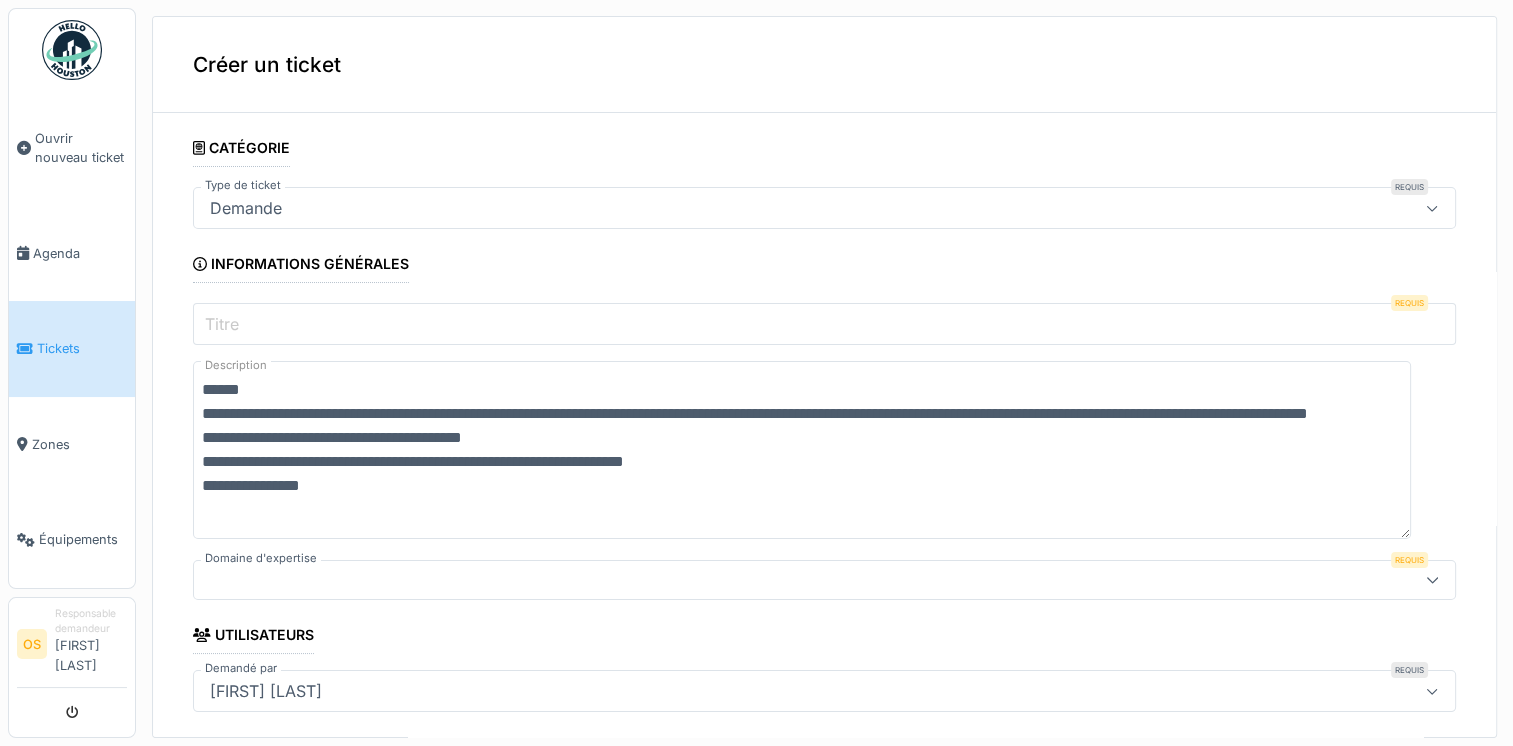 click on "Demande" at bounding box center (246, 208) 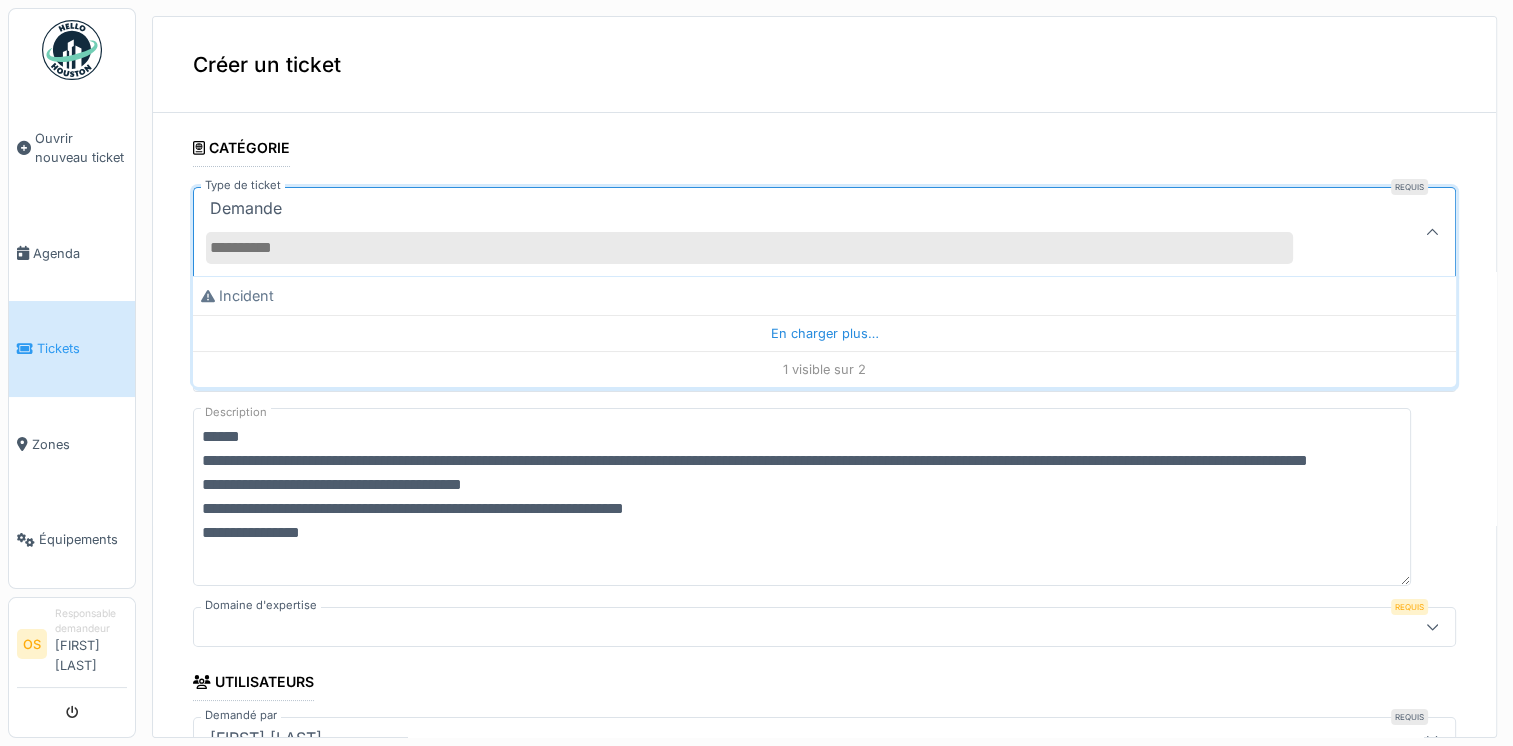 click on "**********" at bounding box center [824, 377] 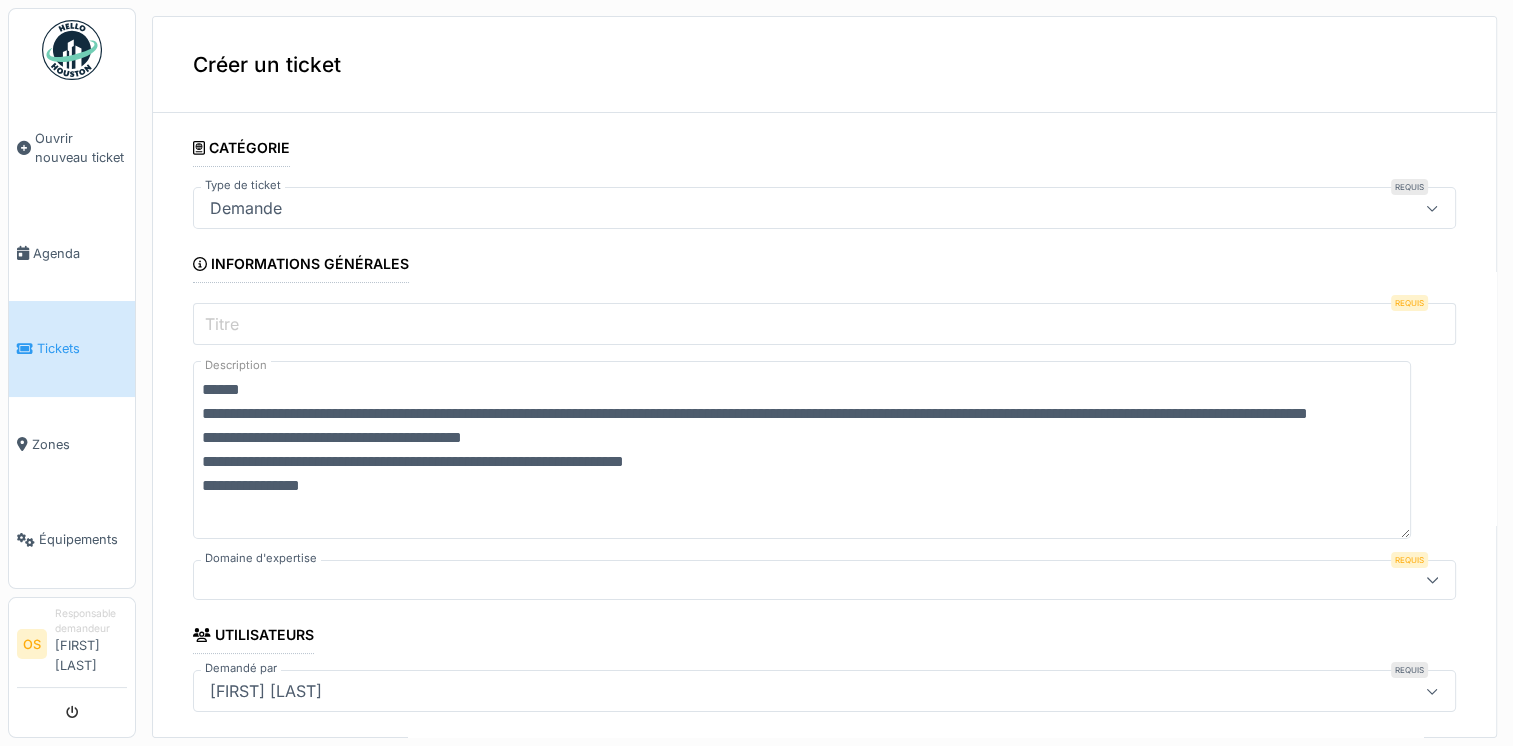 click on "Titre" at bounding box center (222, 324) 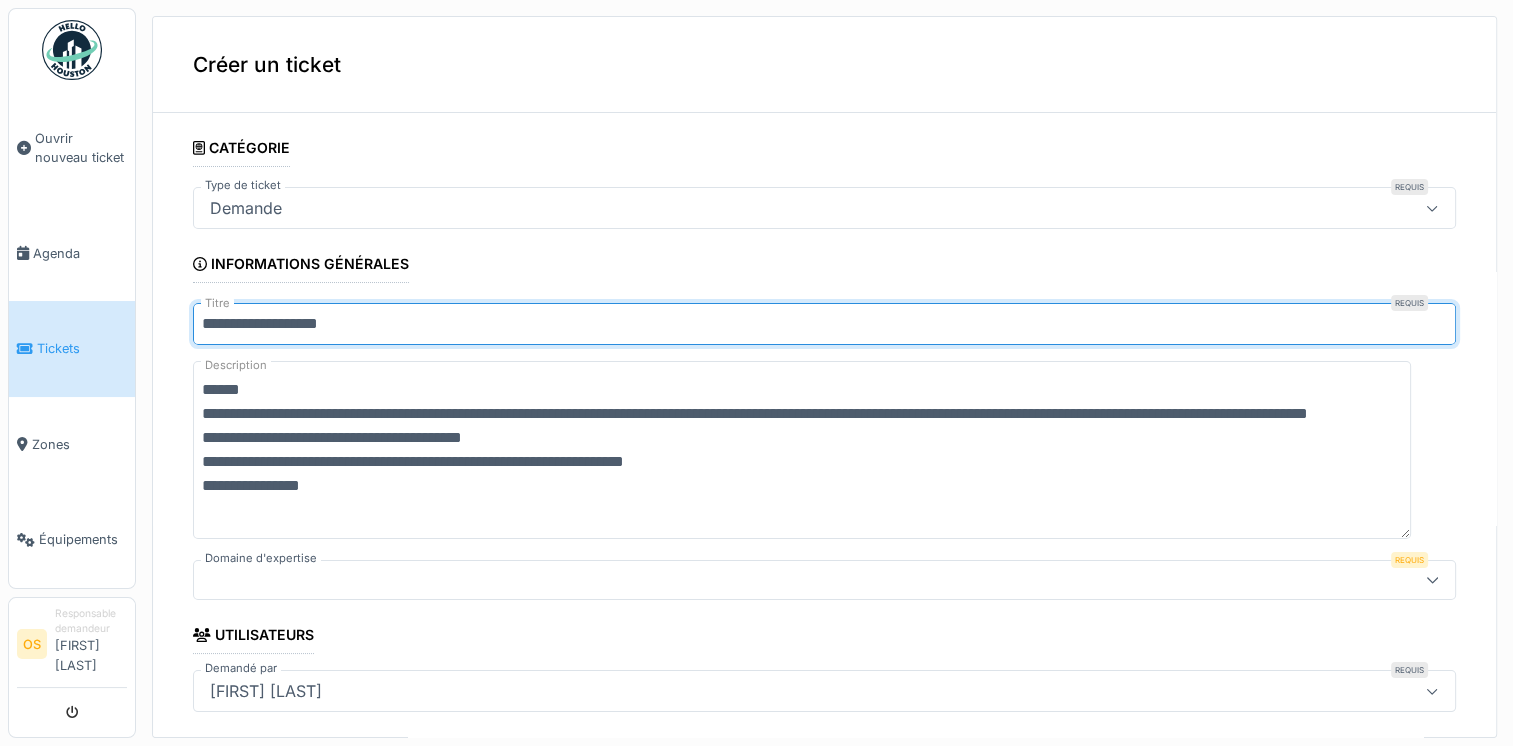 scroll, scrollTop: 24, scrollLeft: 0, axis: vertical 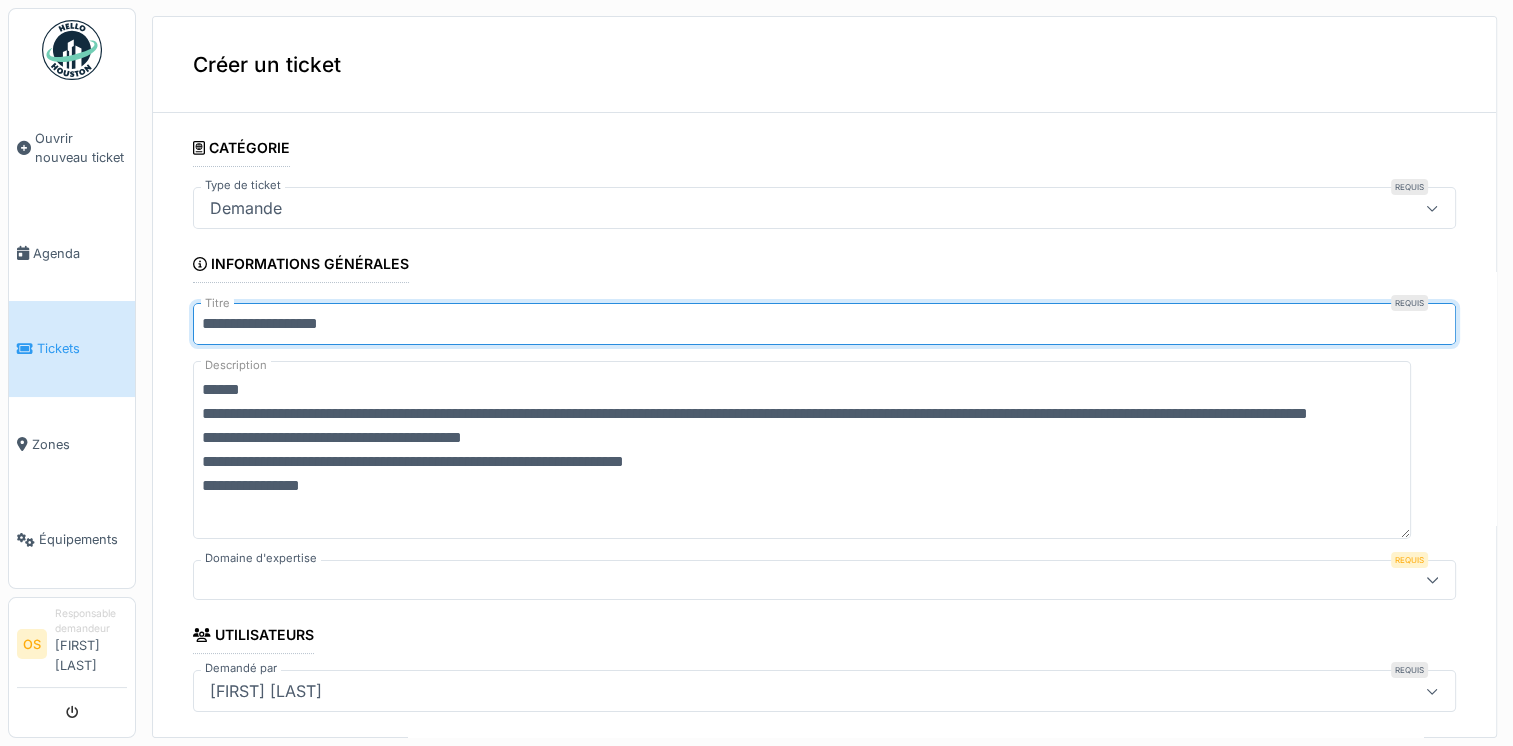 type on "**********" 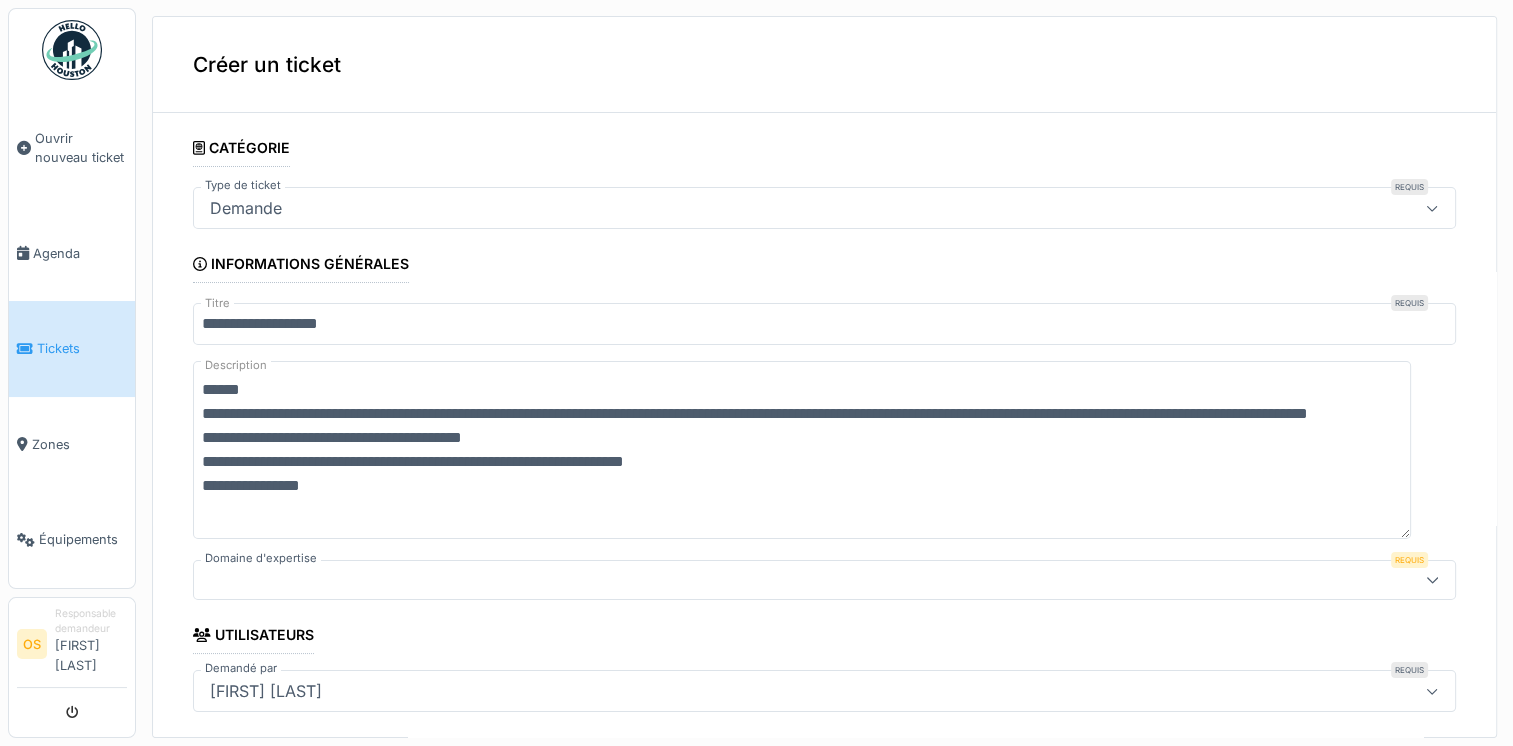 click at bounding box center [761, 580] 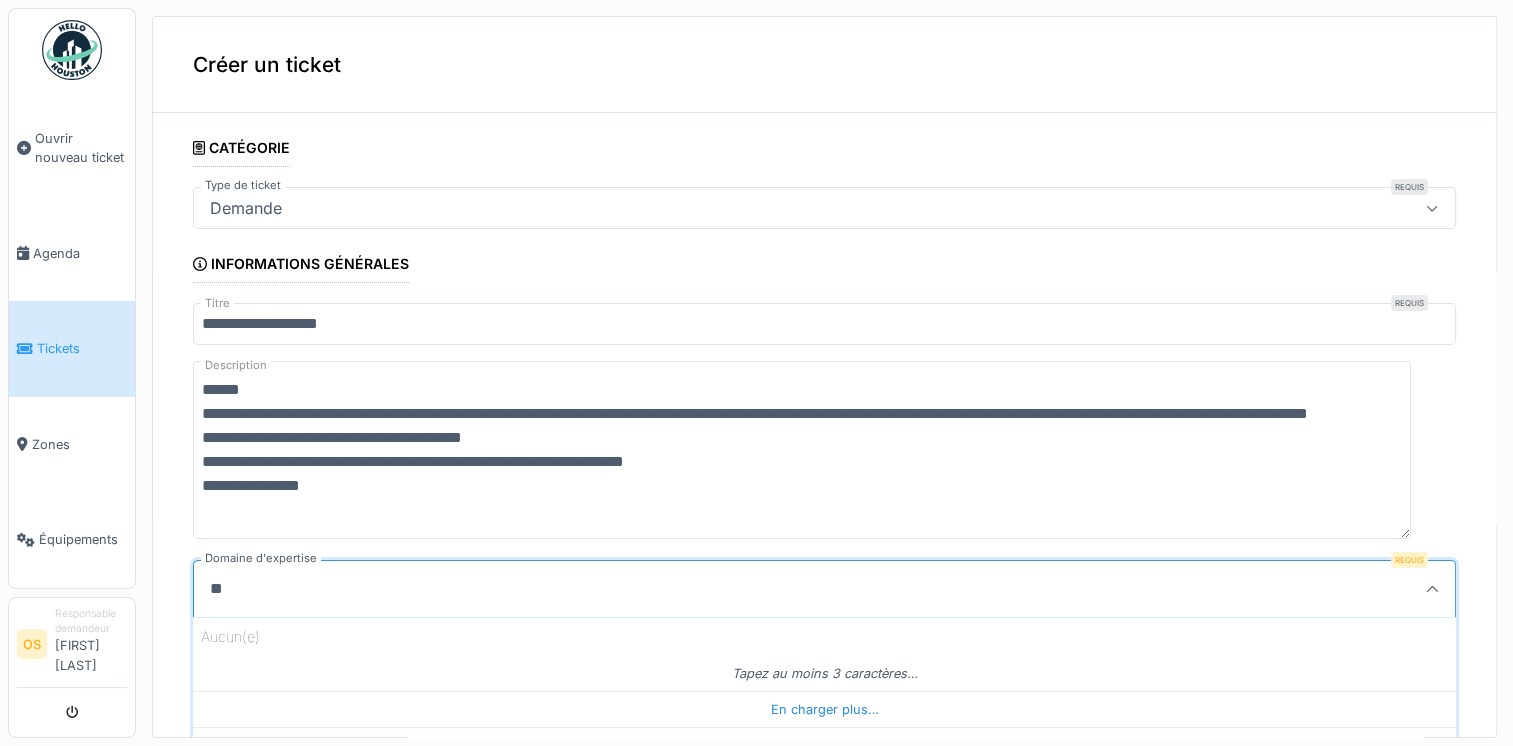 type on "*" 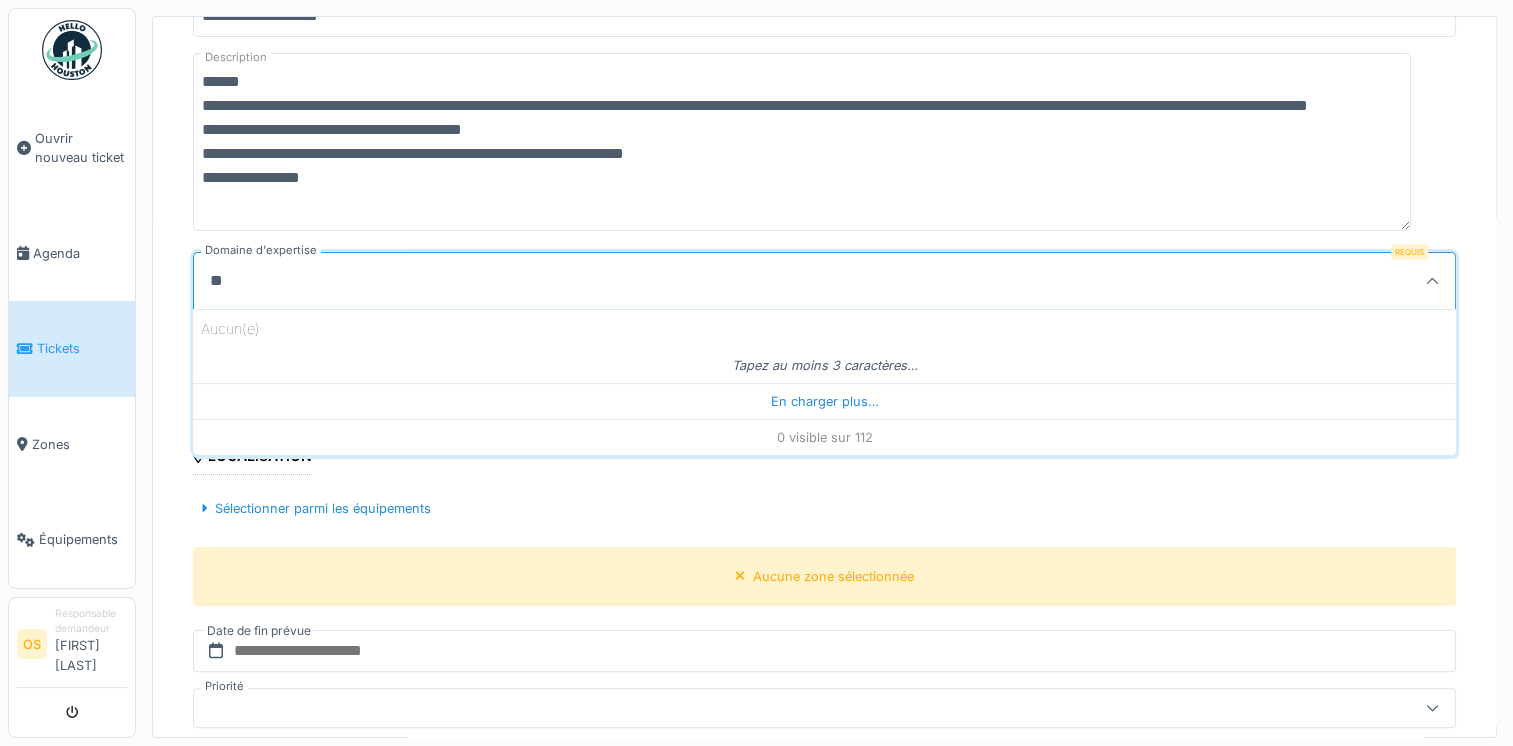 scroll, scrollTop: 308, scrollLeft: 0, axis: vertical 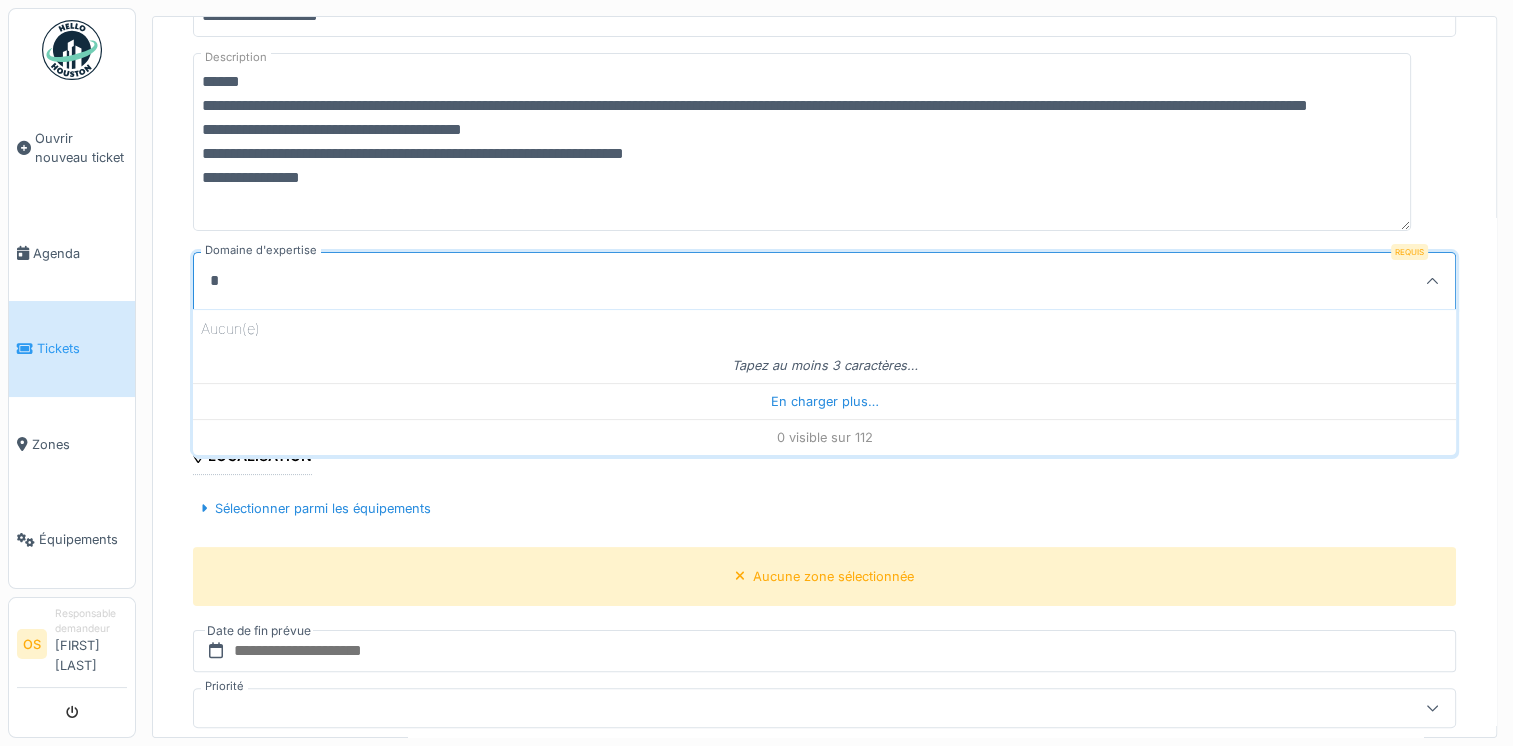 type 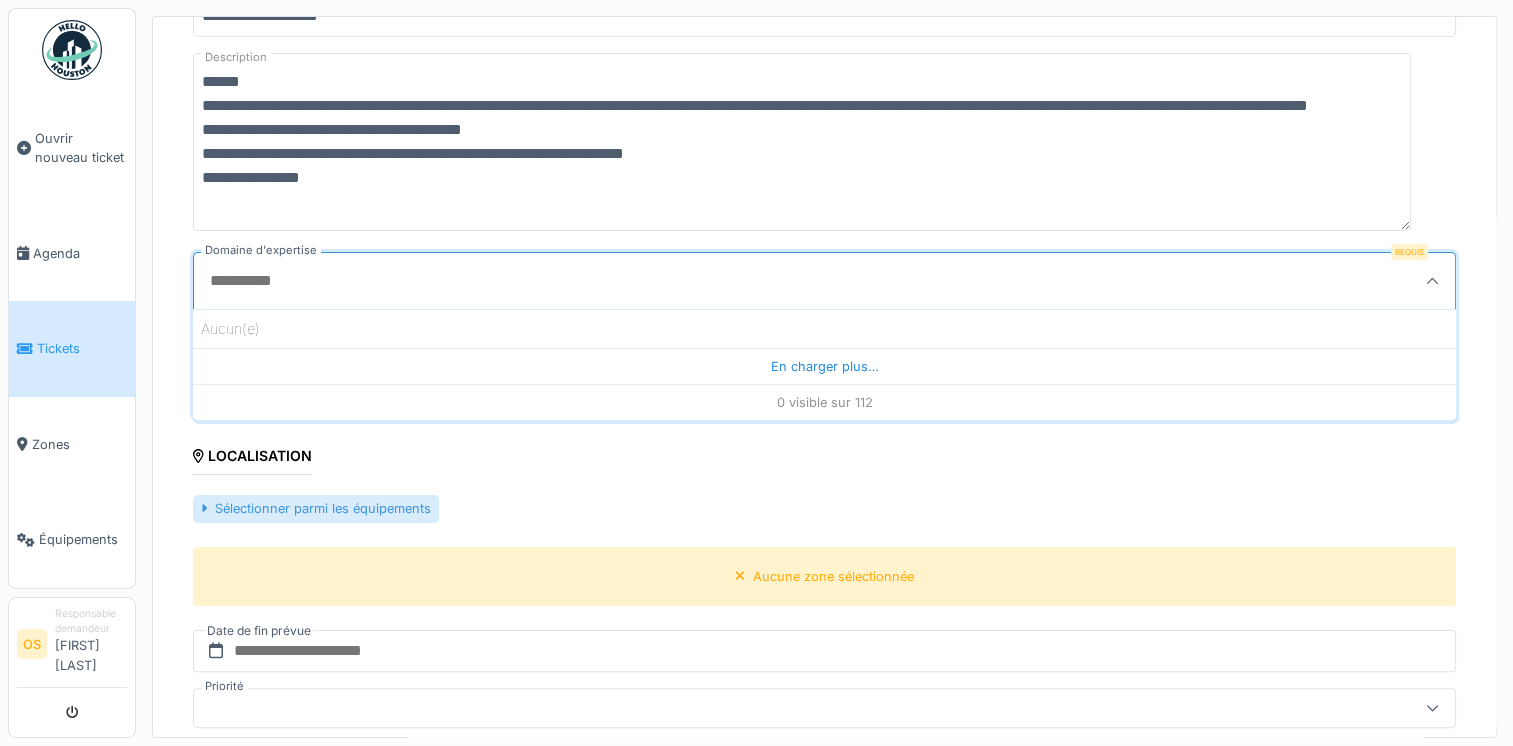 click on "Sélectionner parmi les équipements" at bounding box center (316, 508) 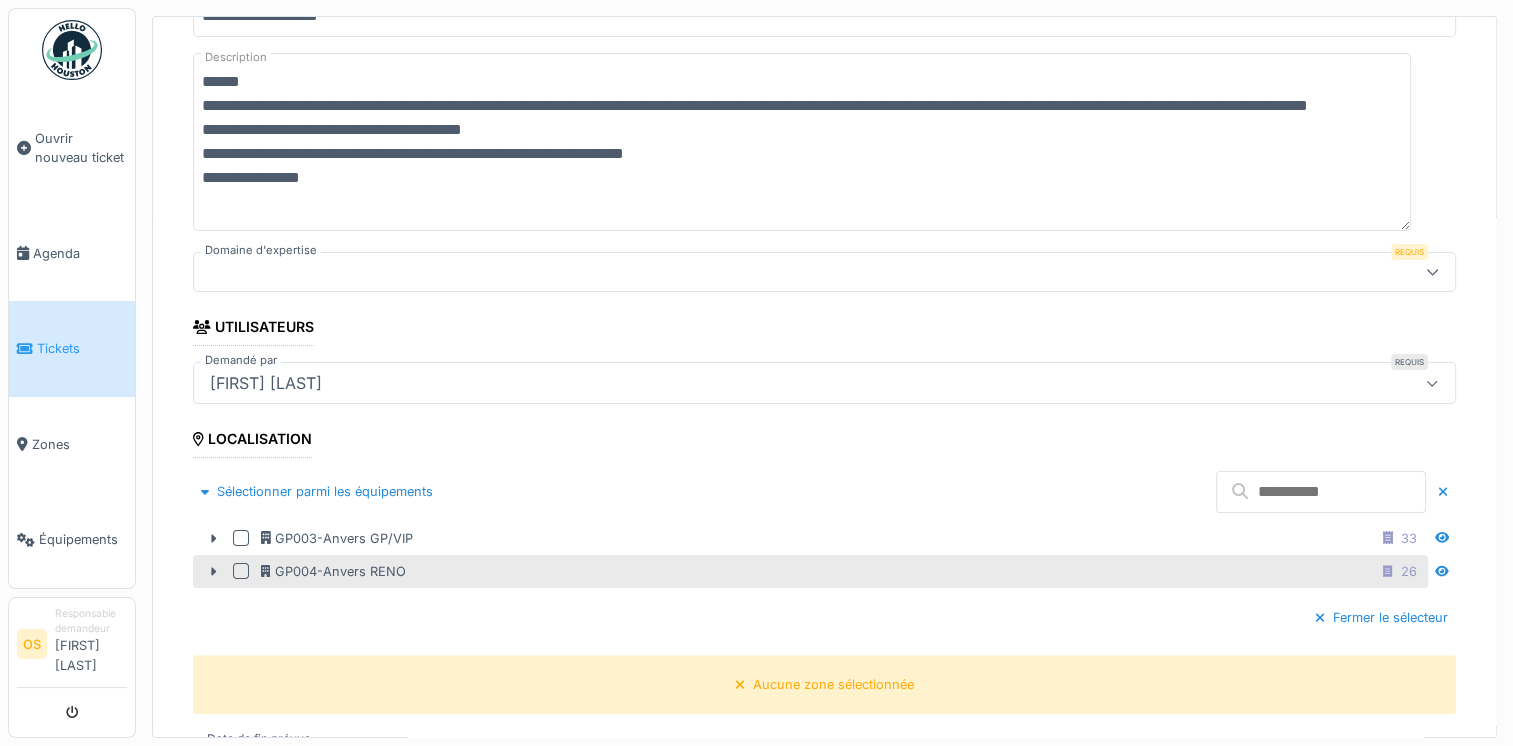 click at bounding box center (241, 571) 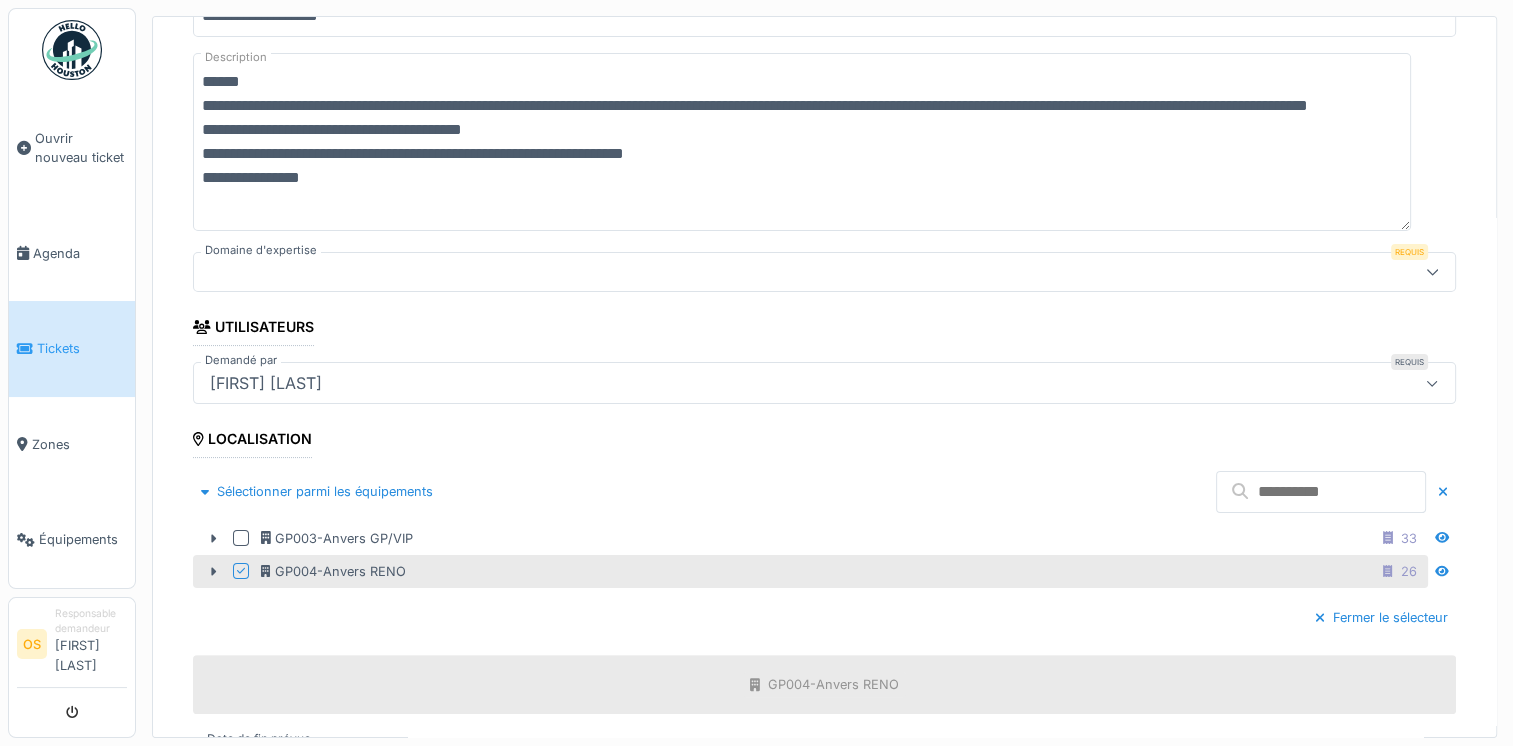 click on "Fermer le sélecteur" at bounding box center (824, 617) 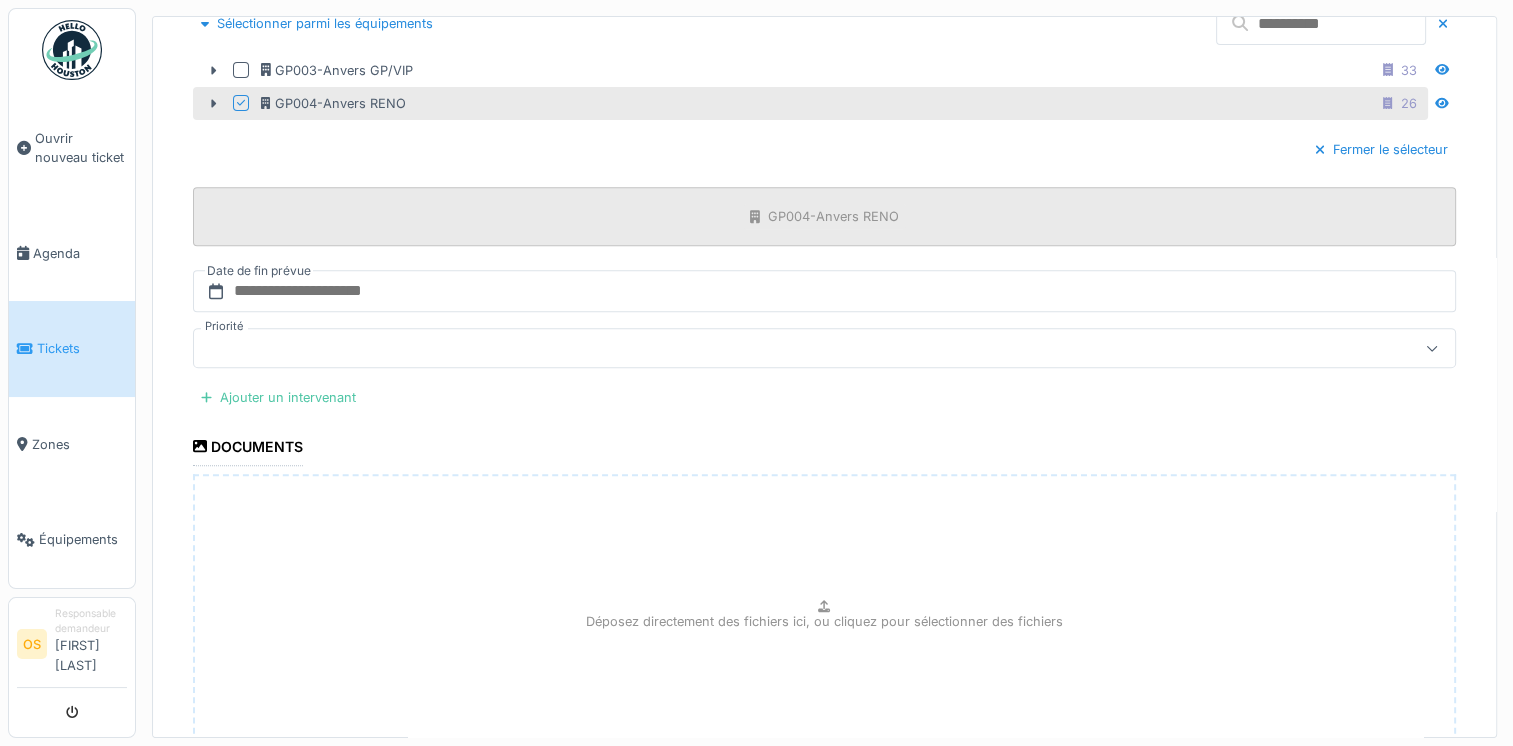 scroll, scrollTop: 936, scrollLeft: 0, axis: vertical 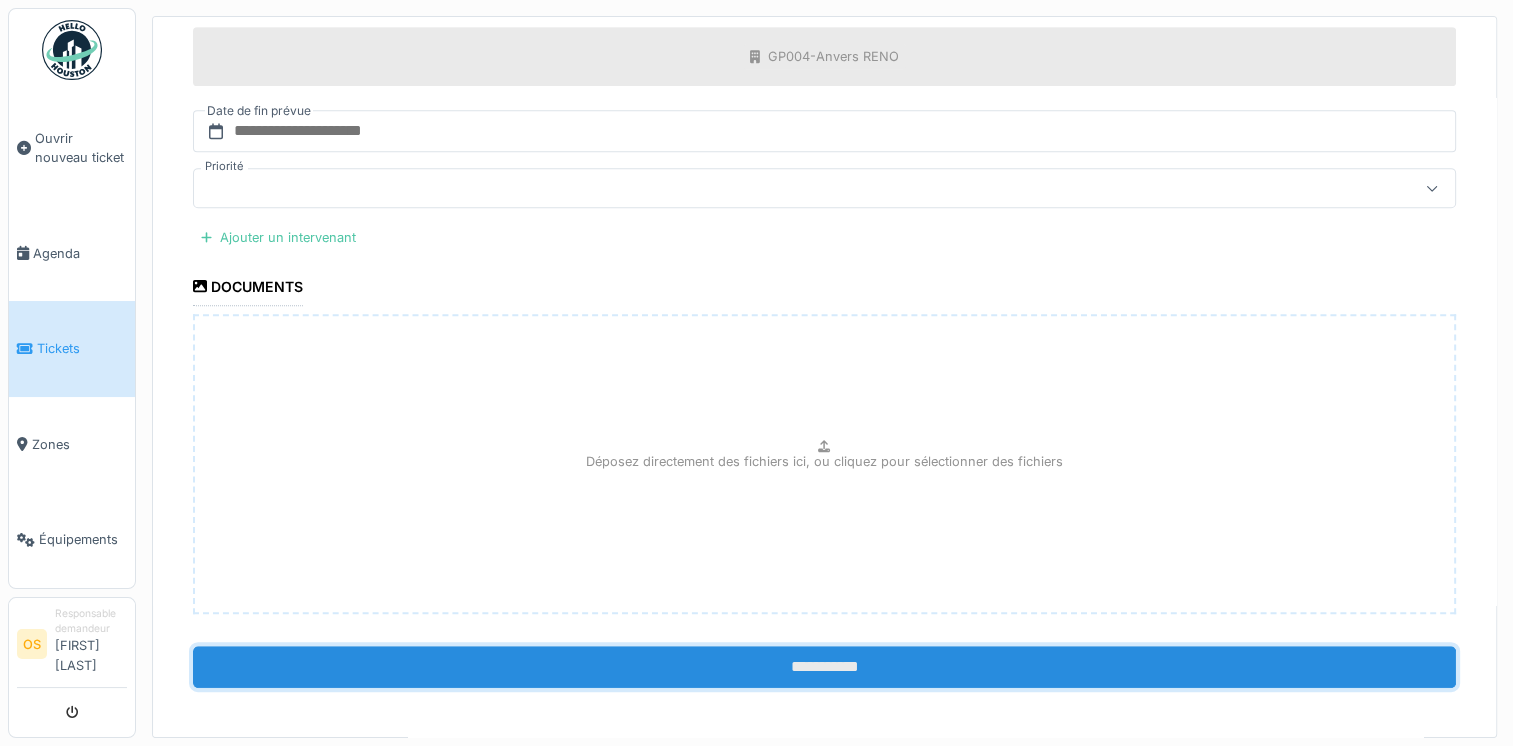click on "**********" at bounding box center [824, 667] 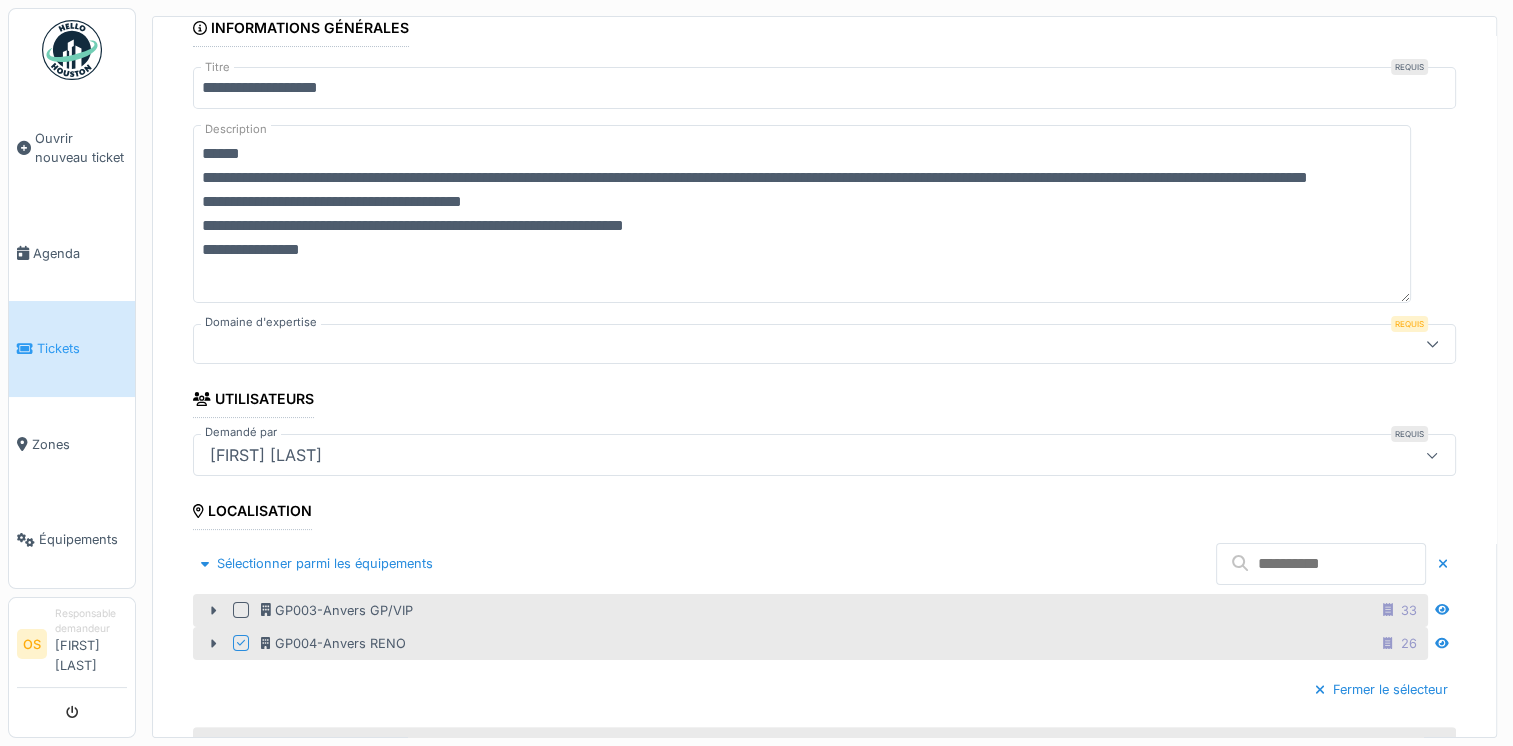 scroll, scrollTop: 226, scrollLeft: 0, axis: vertical 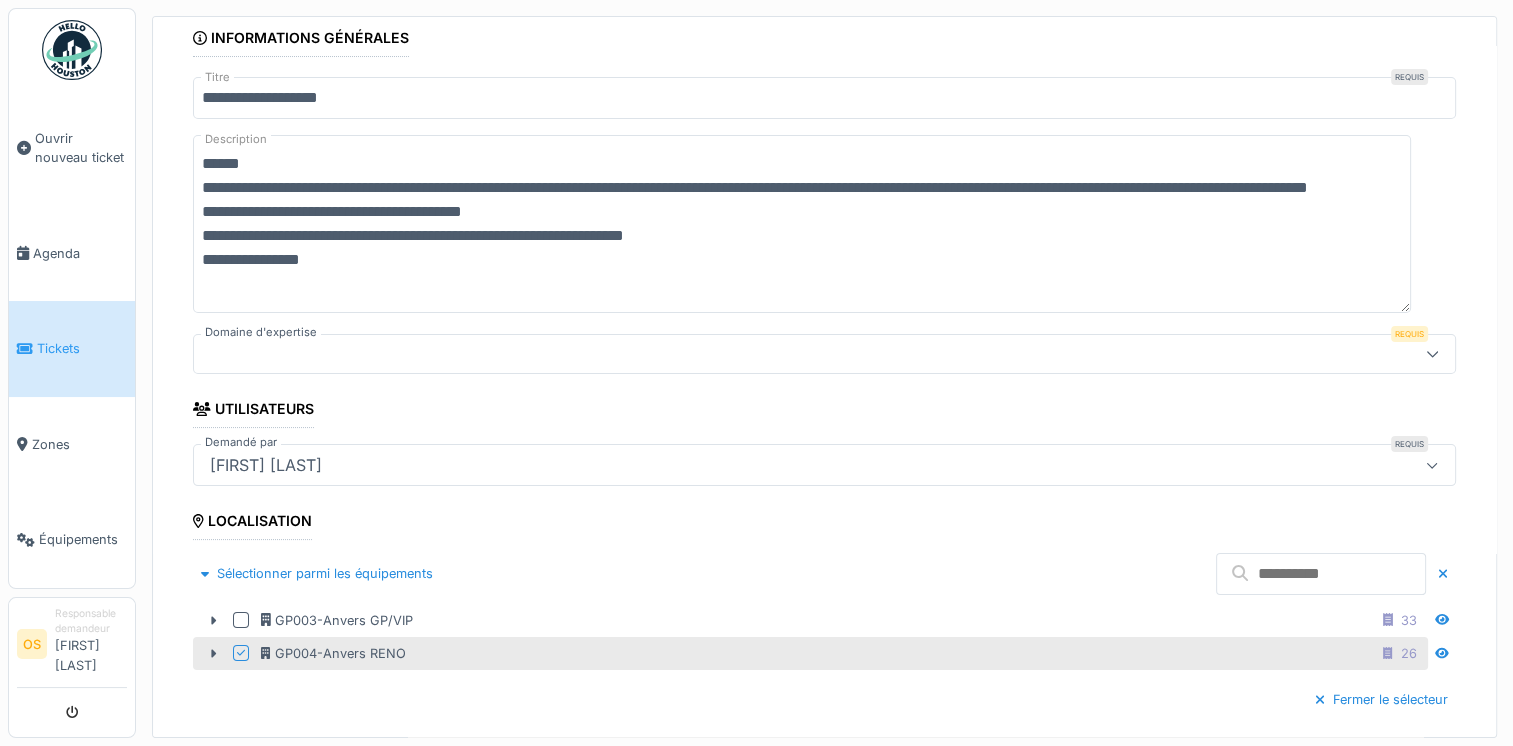 click at bounding box center [761, 354] 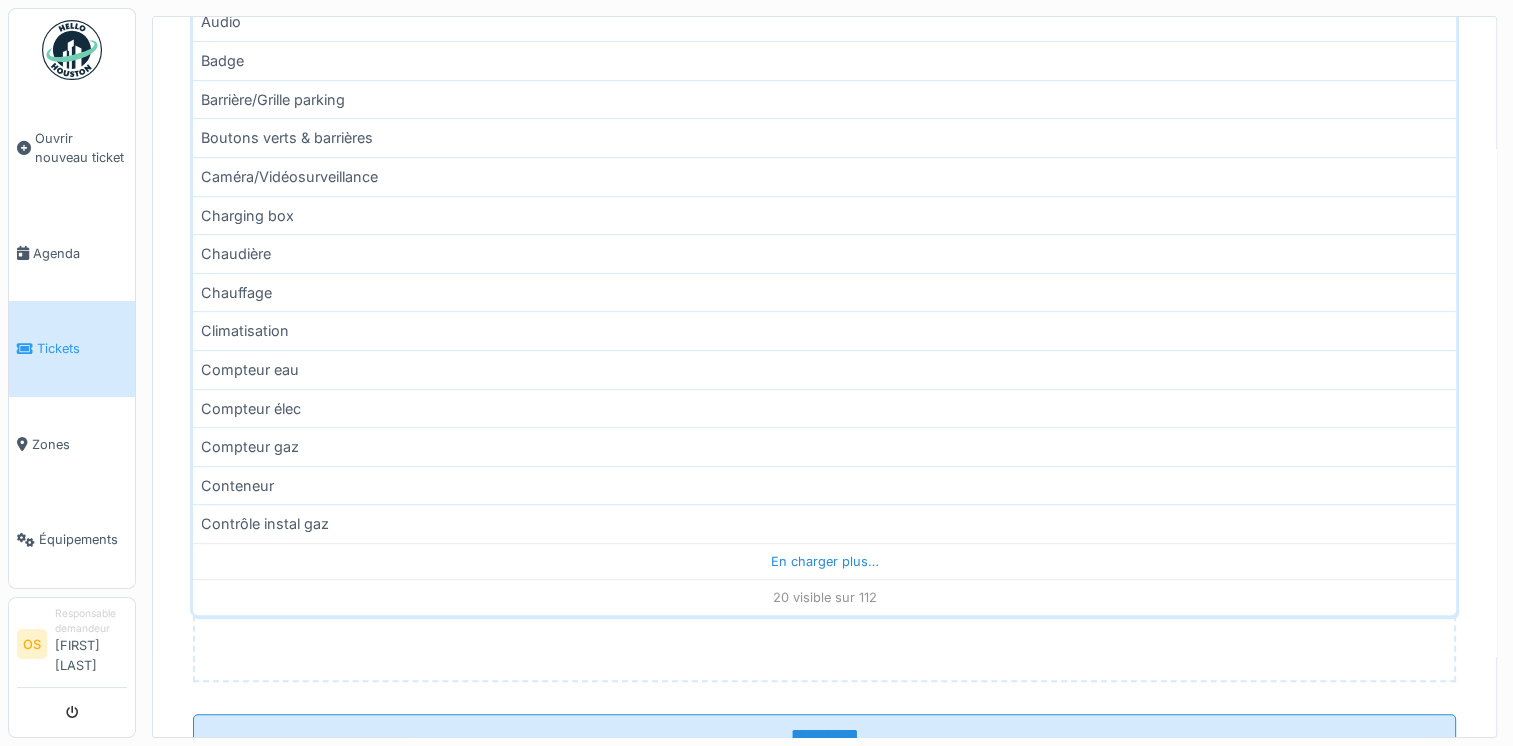 scroll, scrollTop: 953, scrollLeft: 0, axis: vertical 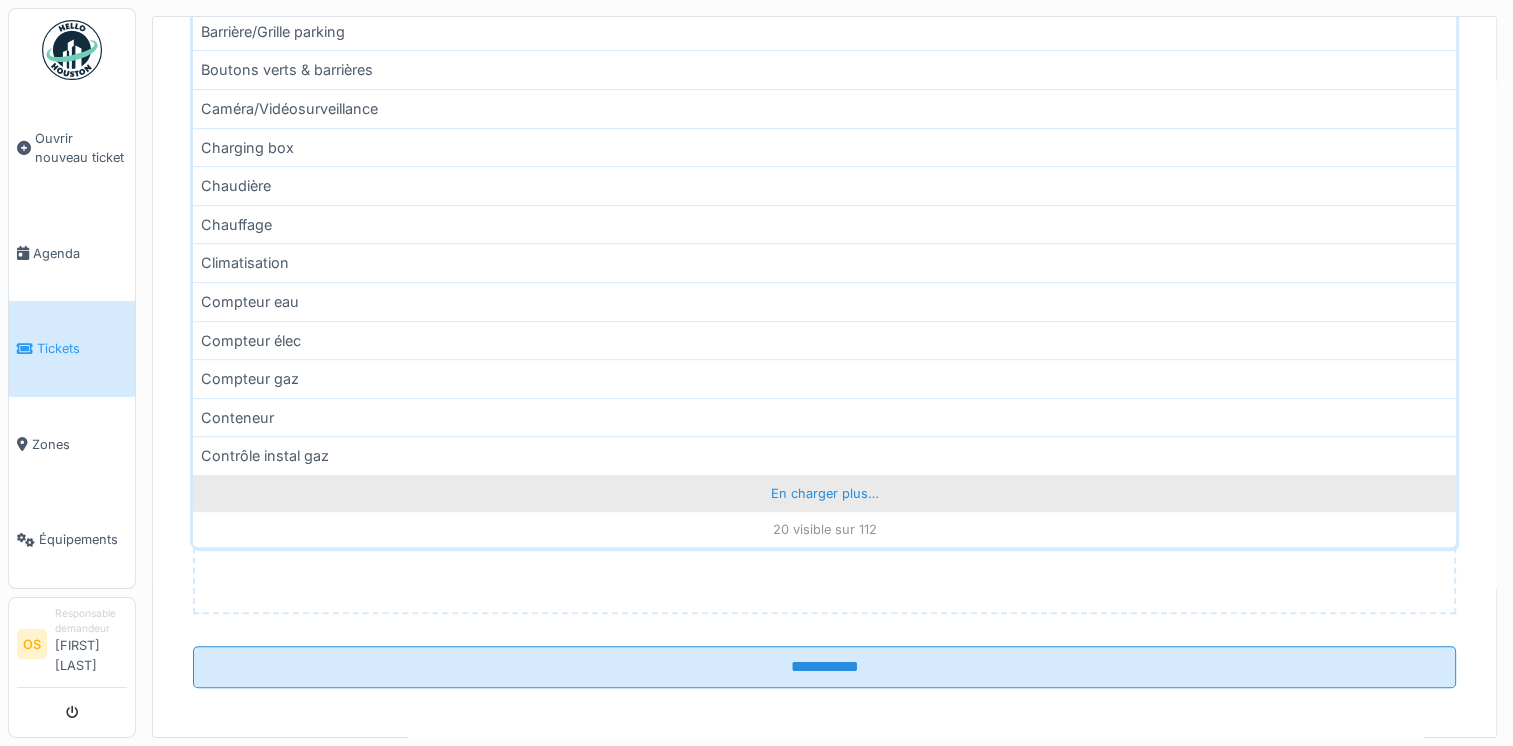 click on "En charger plus…" at bounding box center [824, 493] 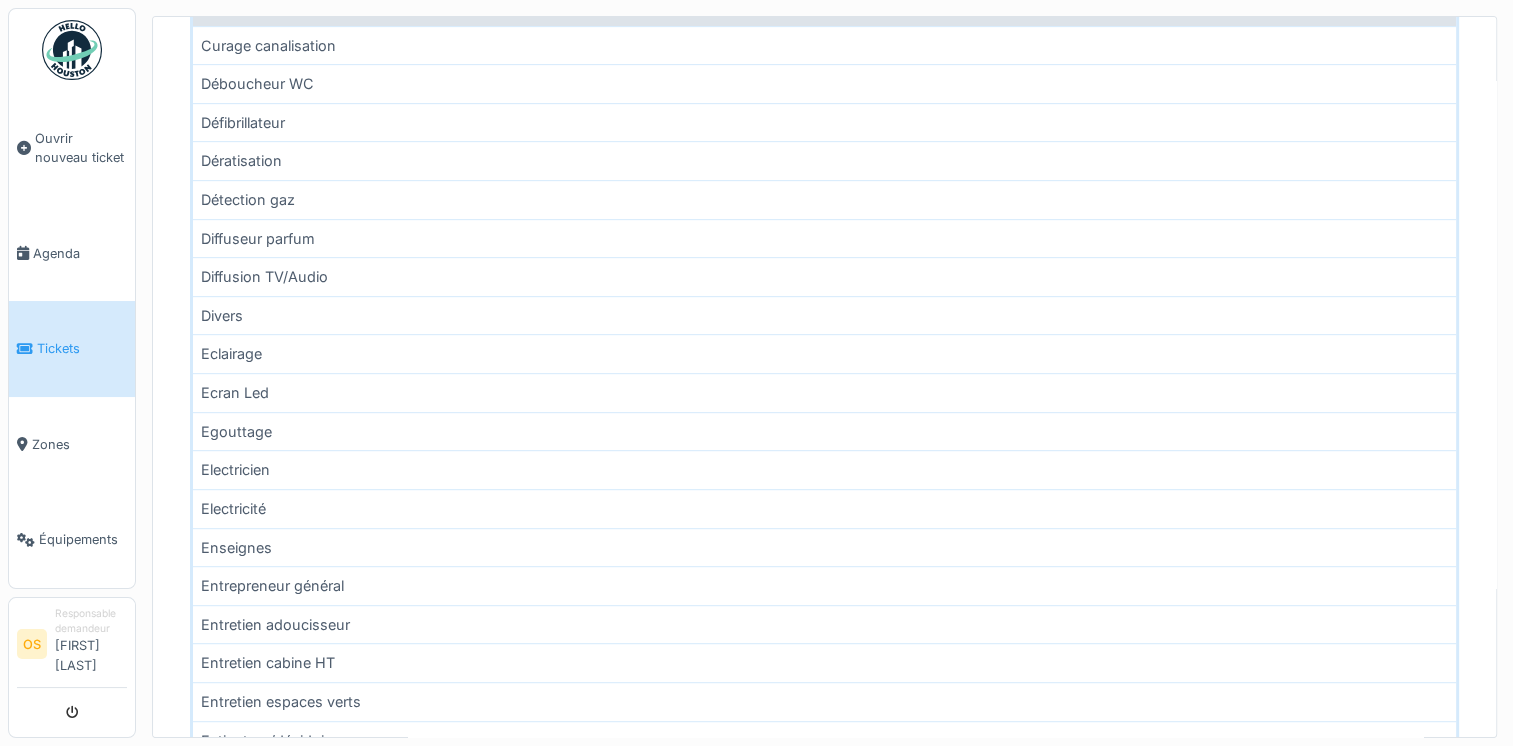 scroll, scrollTop: 570, scrollLeft: 0, axis: vertical 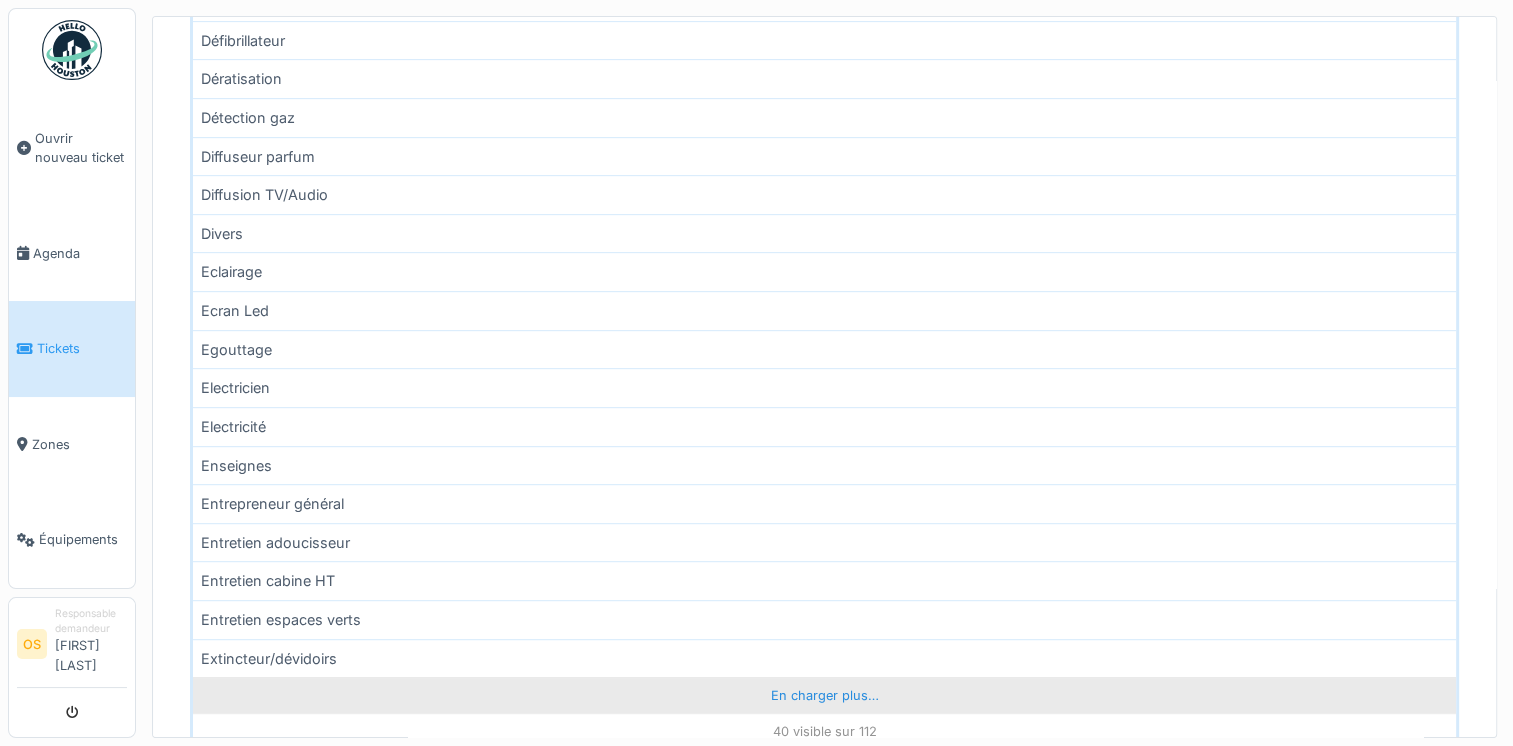 click on "En charger plus…" at bounding box center (824, 695) 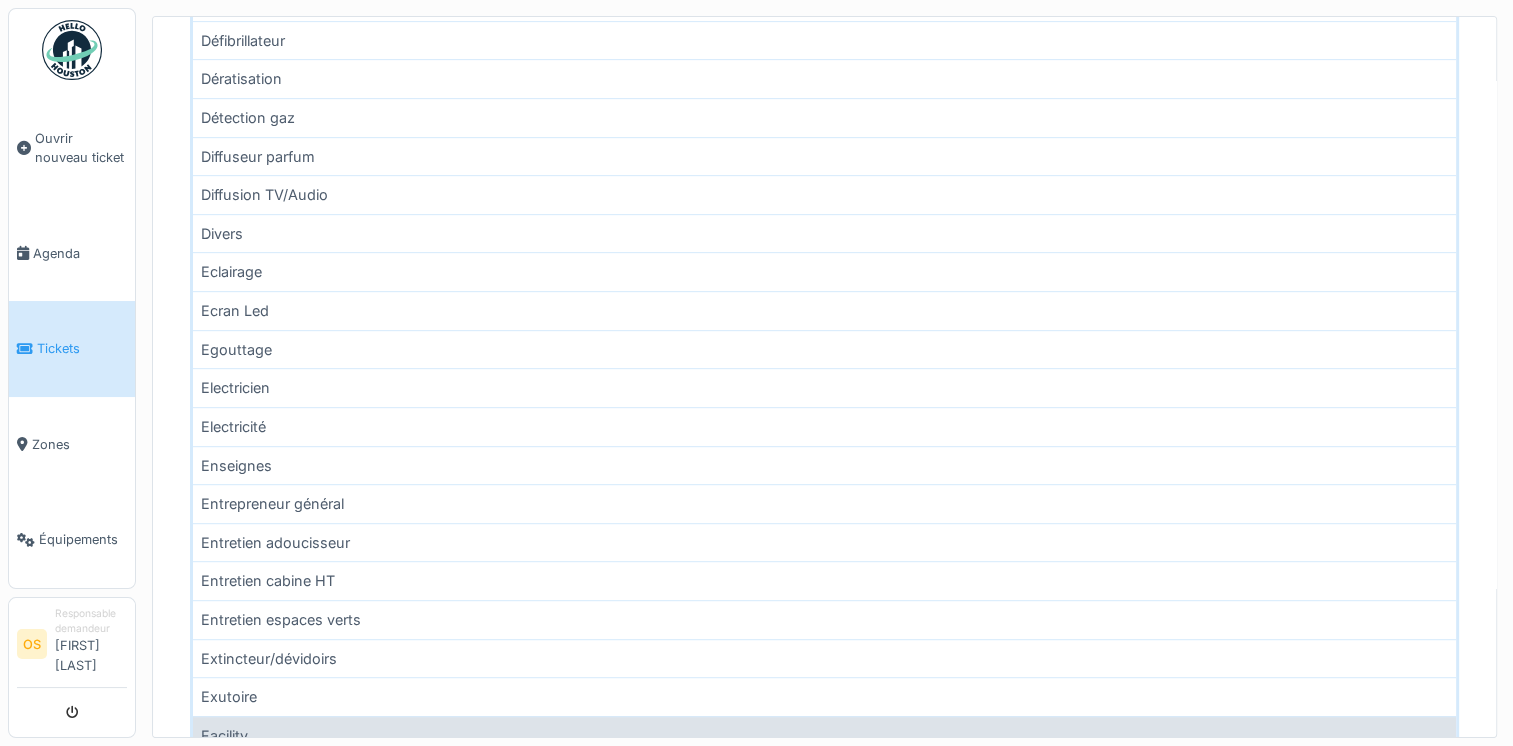 click on "Facility" at bounding box center [824, 735] 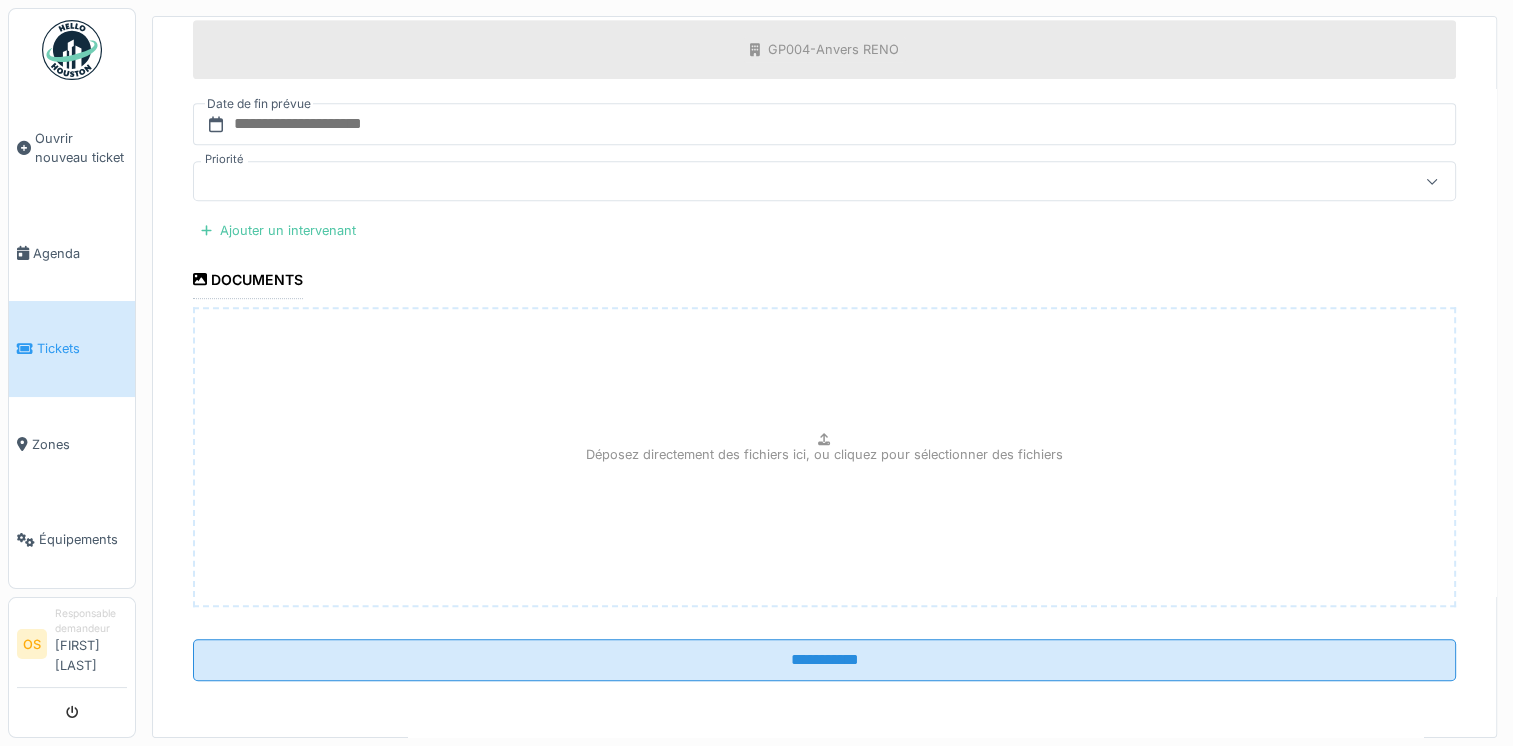 scroll, scrollTop: 0, scrollLeft: 0, axis: both 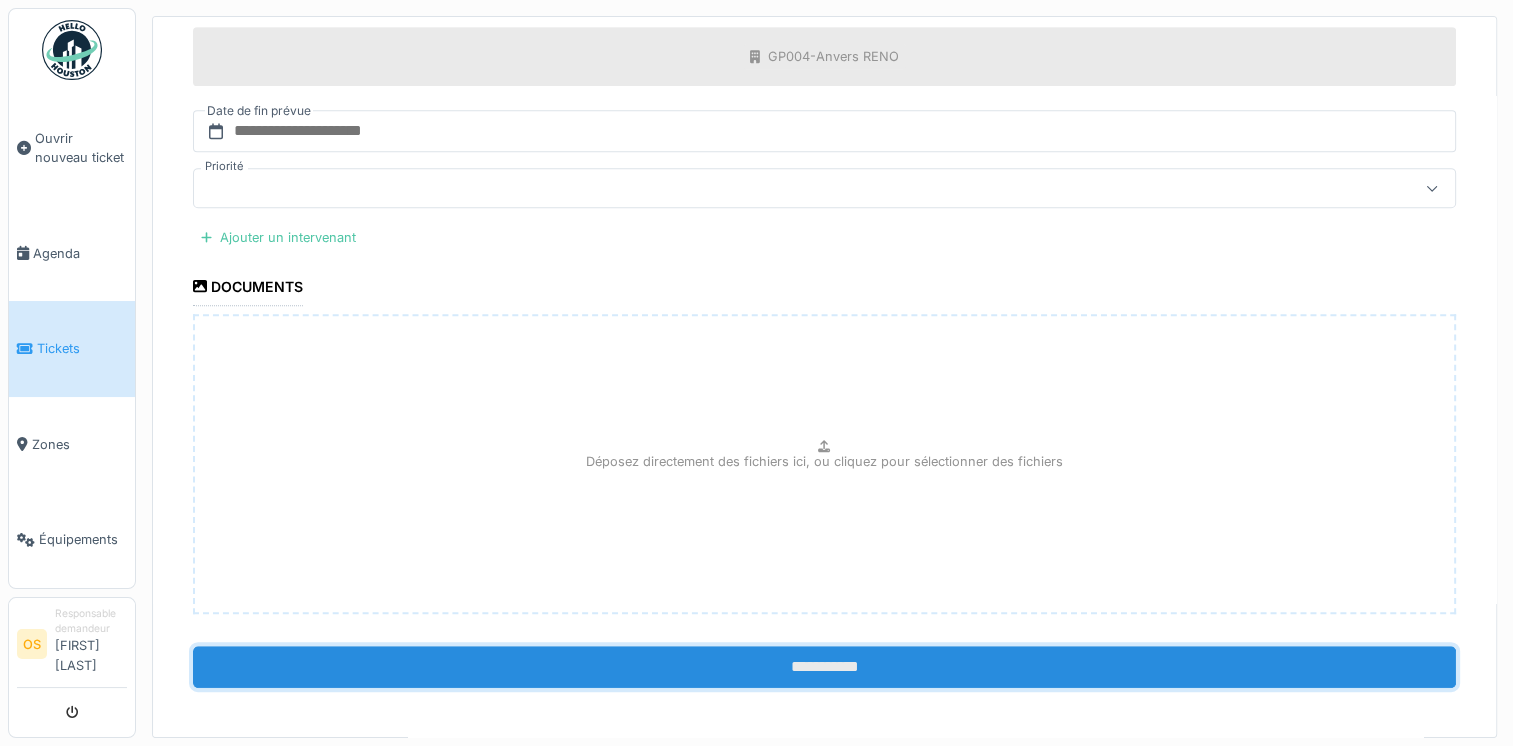 click on "**********" at bounding box center [824, 667] 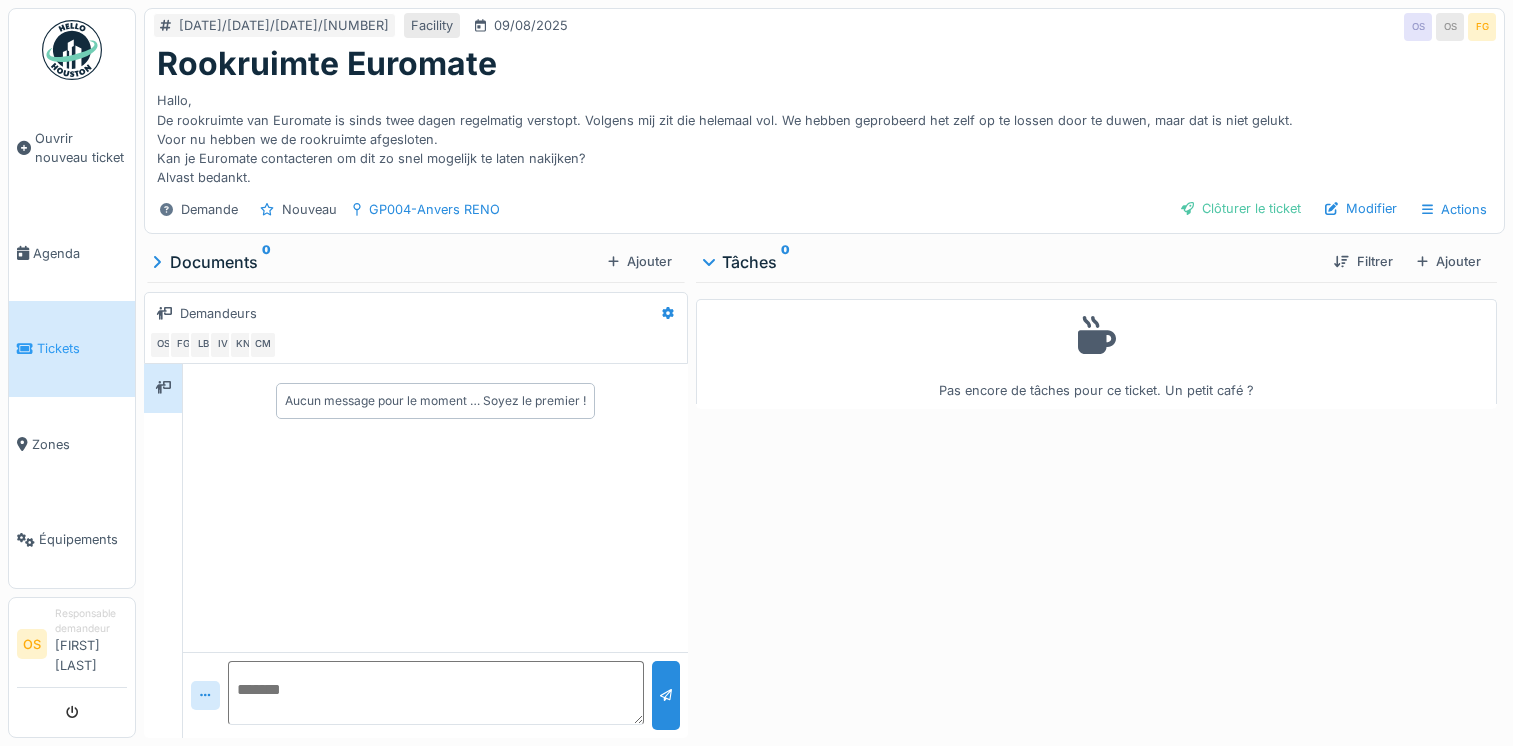 scroll, scrollTop: 0, scrollLeft: 0, axis: both 